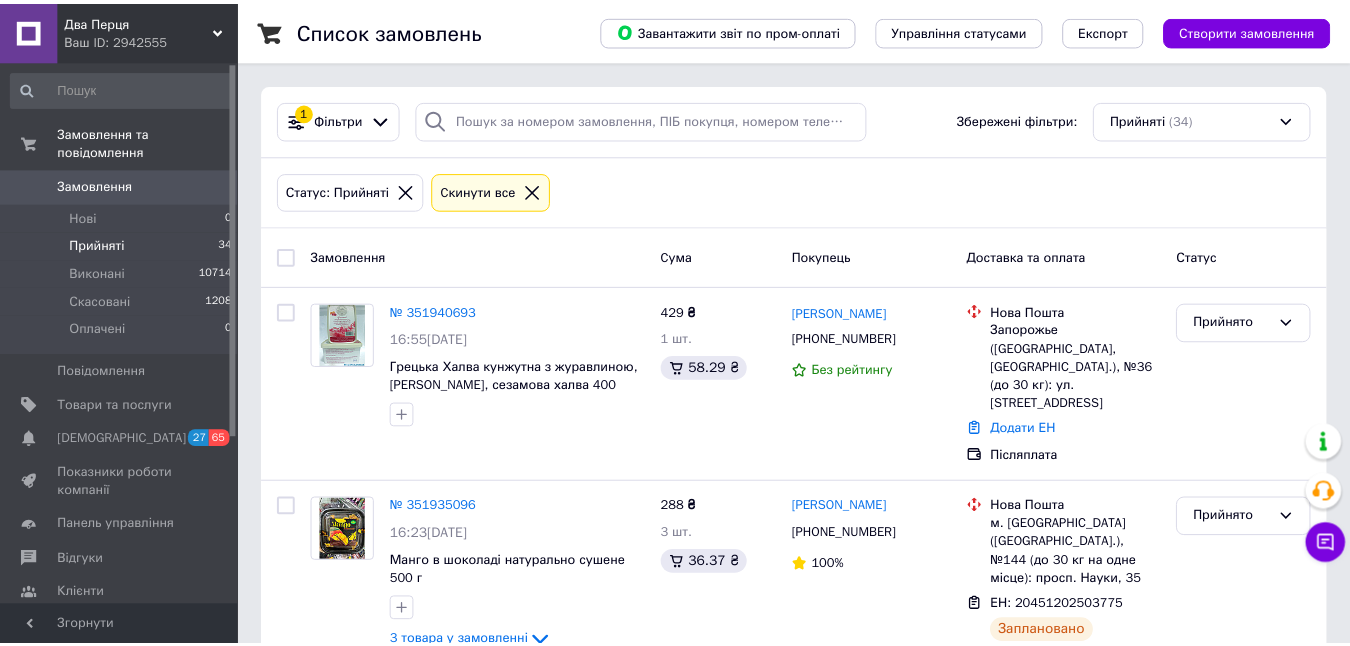 scroll, scrollTop: 0, scrollLeft: 0, axis: both 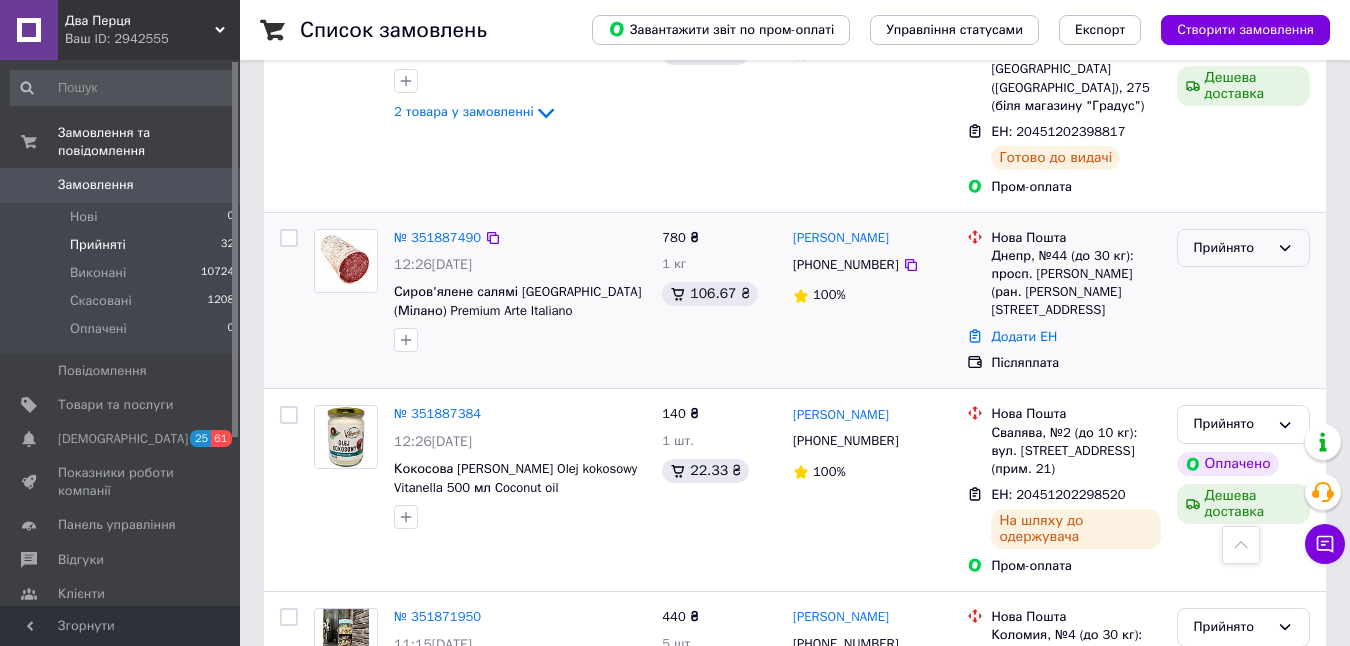click on "Прийнято" at bounding box center (1231, 248) 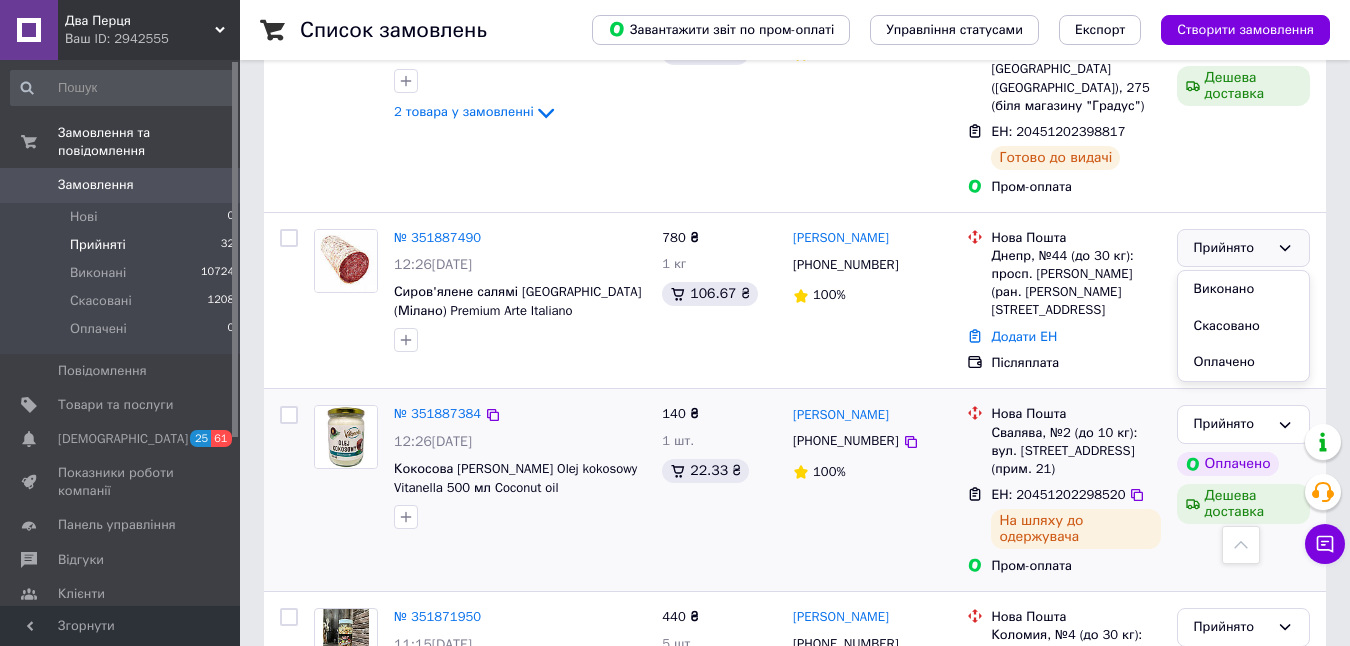 click on "Виконано" at bounding box center (1243, 289) 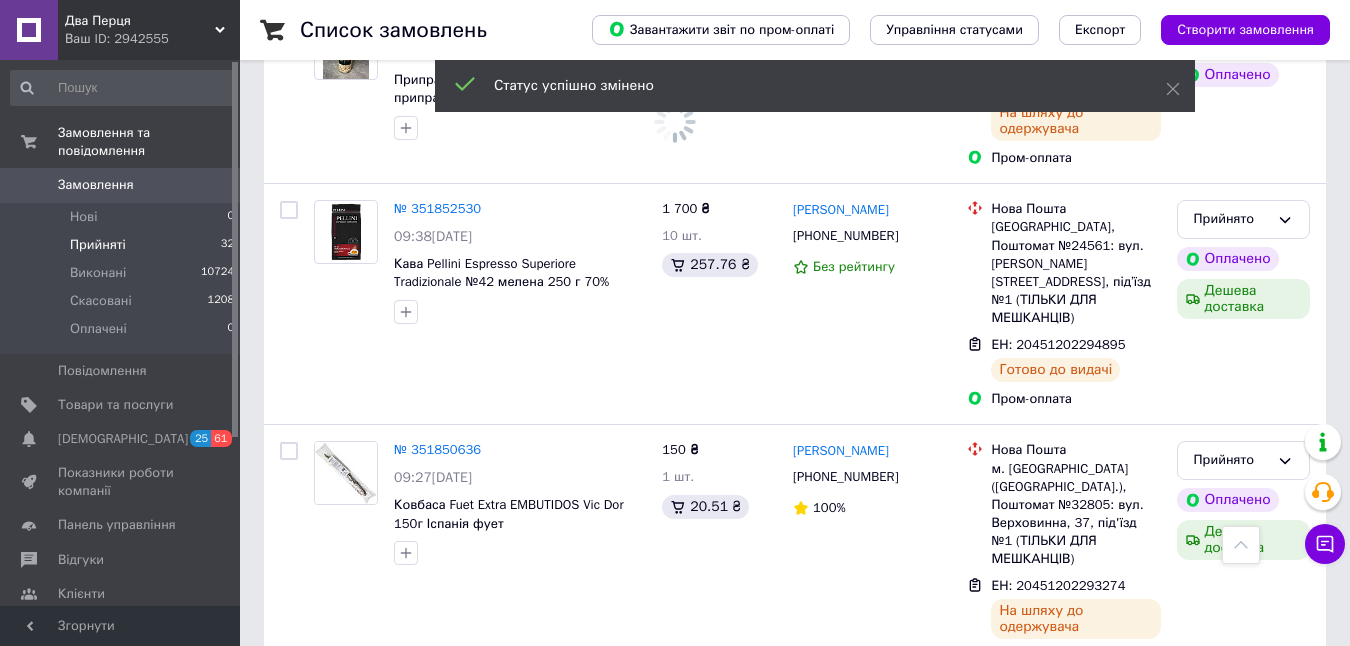 scroll, scrollTop: 3700, scrollLeft: 0, axis: vertical 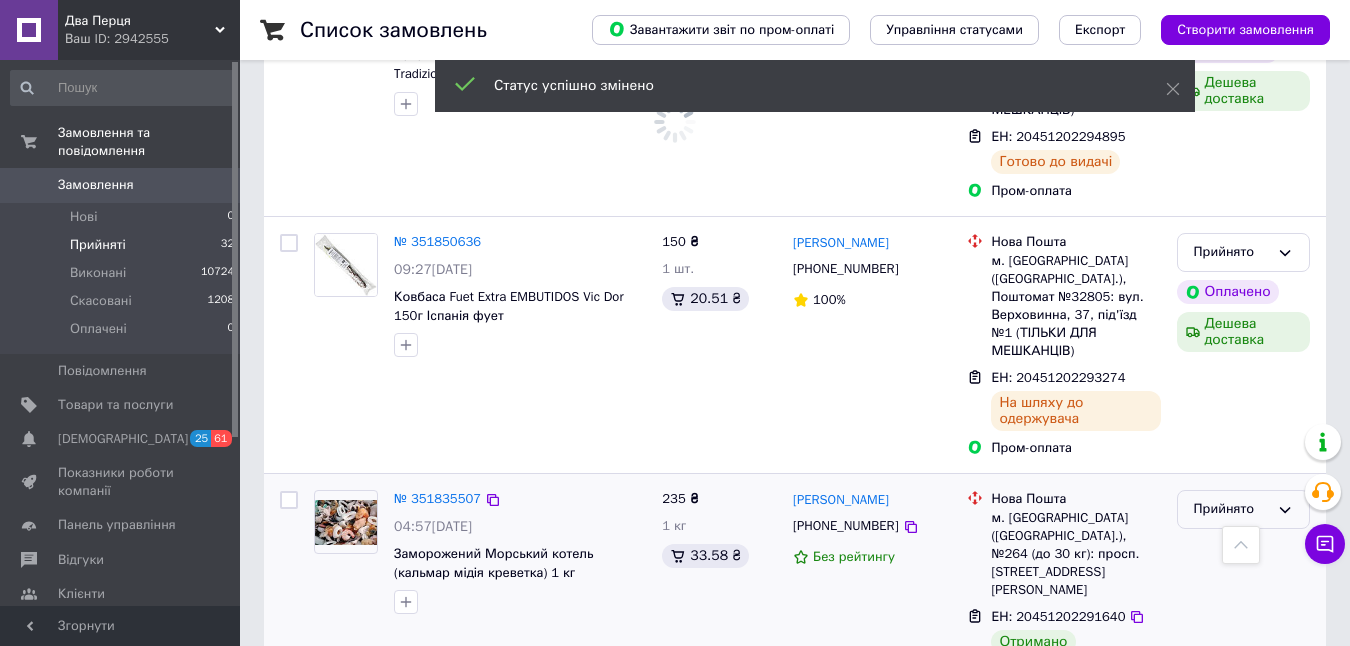 click on "Прийнято" at bounding box center [1231, 509] 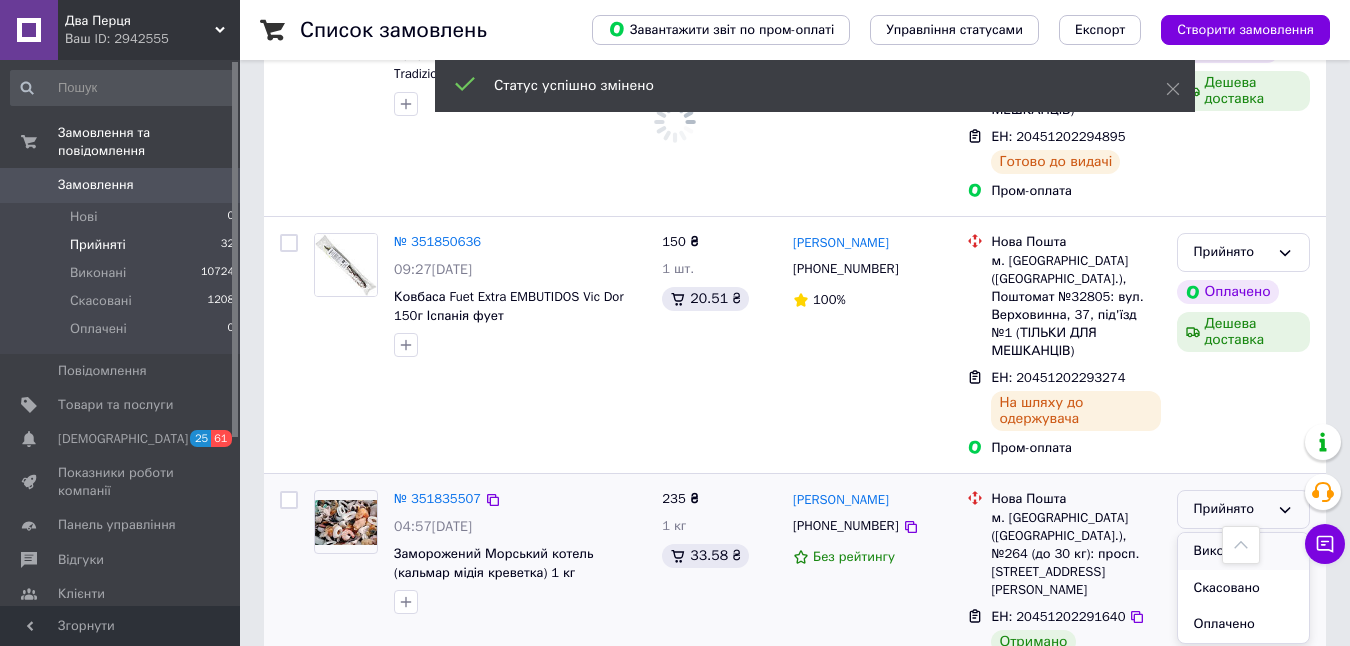 click on "Виконано" at bounding box center (1243, 551) 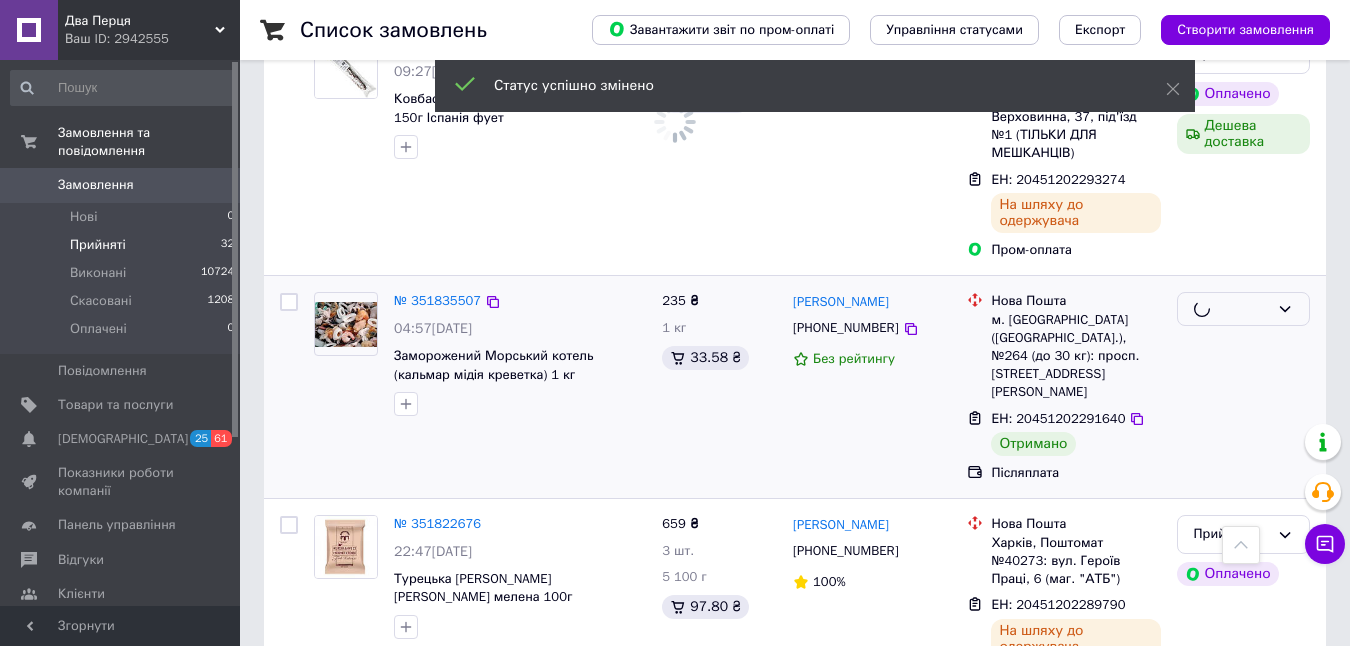 scroll, scrollTop: 4092, scrollLeft: 0, axis: vertical 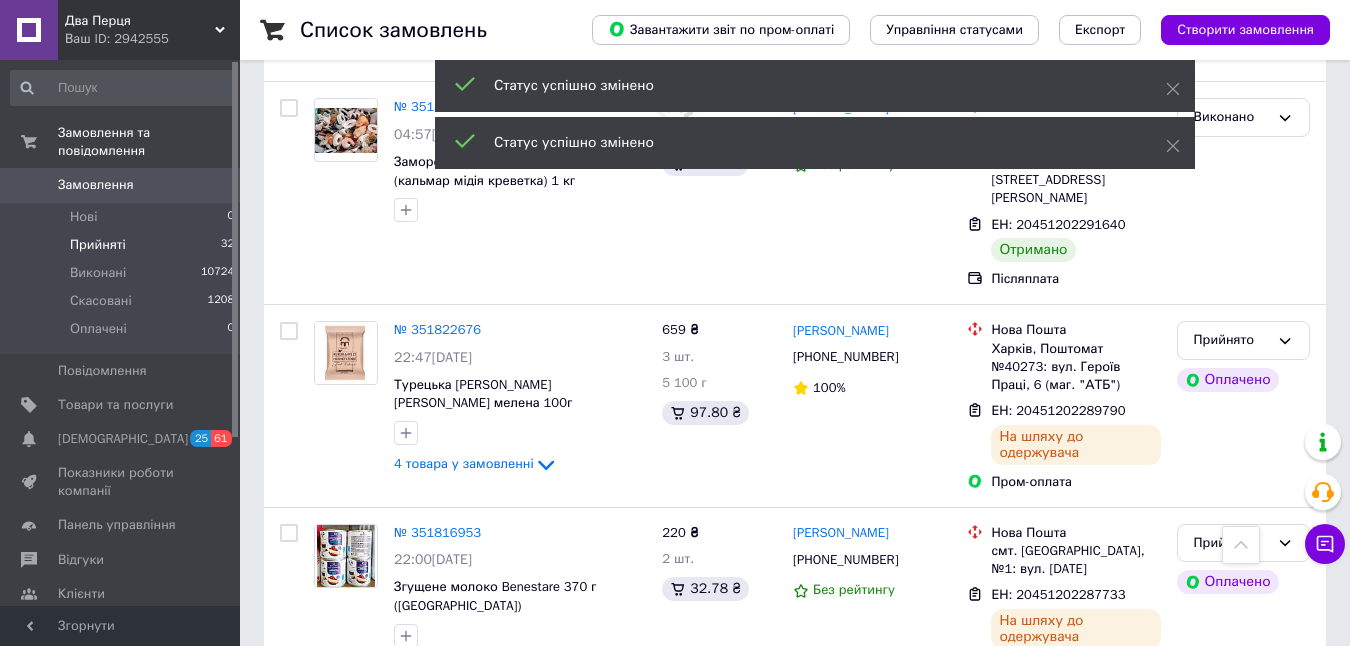 click 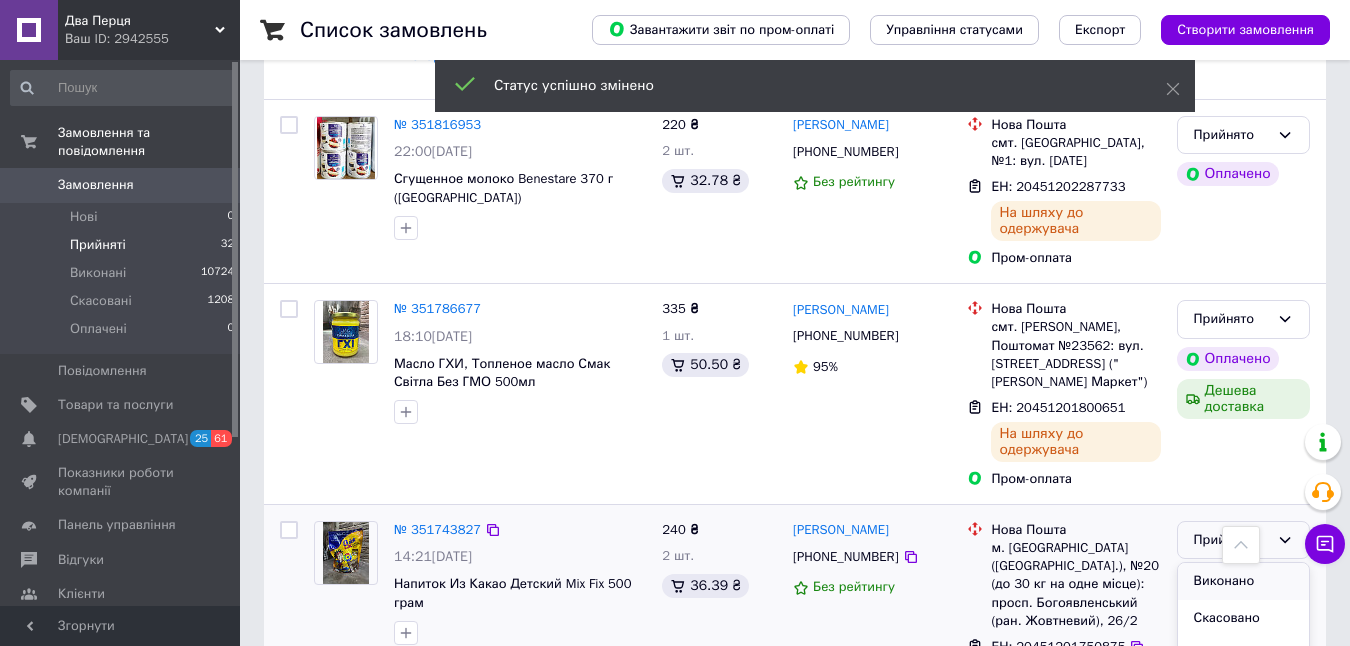 scroll, scrollTop: 4480, scrollLeft: 0, axis: vertical 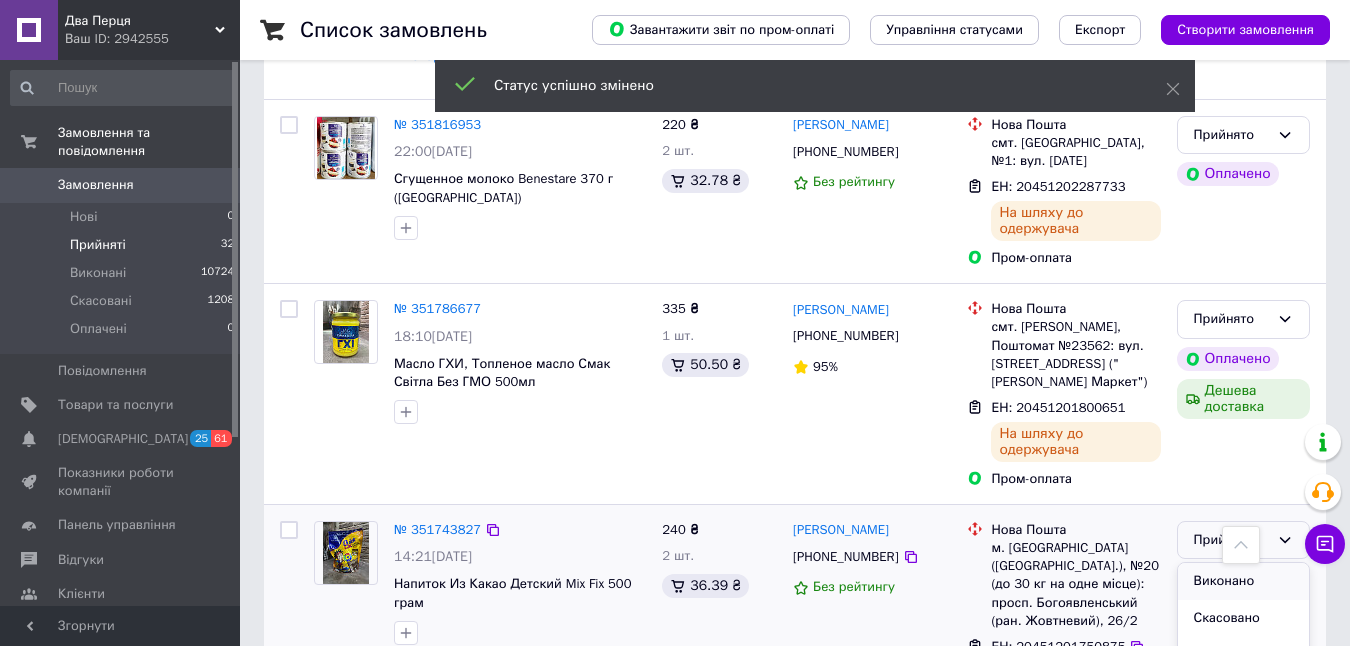 click on "Виконано" at bounding box center [1243, 581] 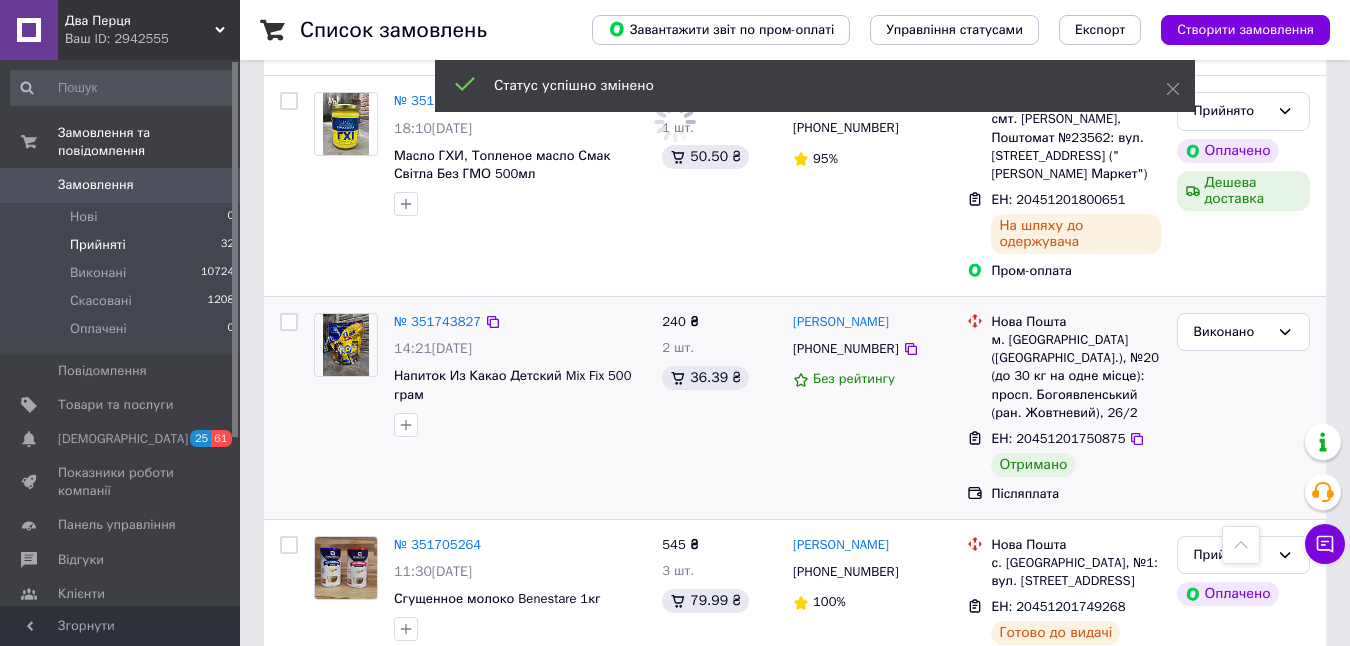 click on "Прийнято" at bounding box center (1231, 725) 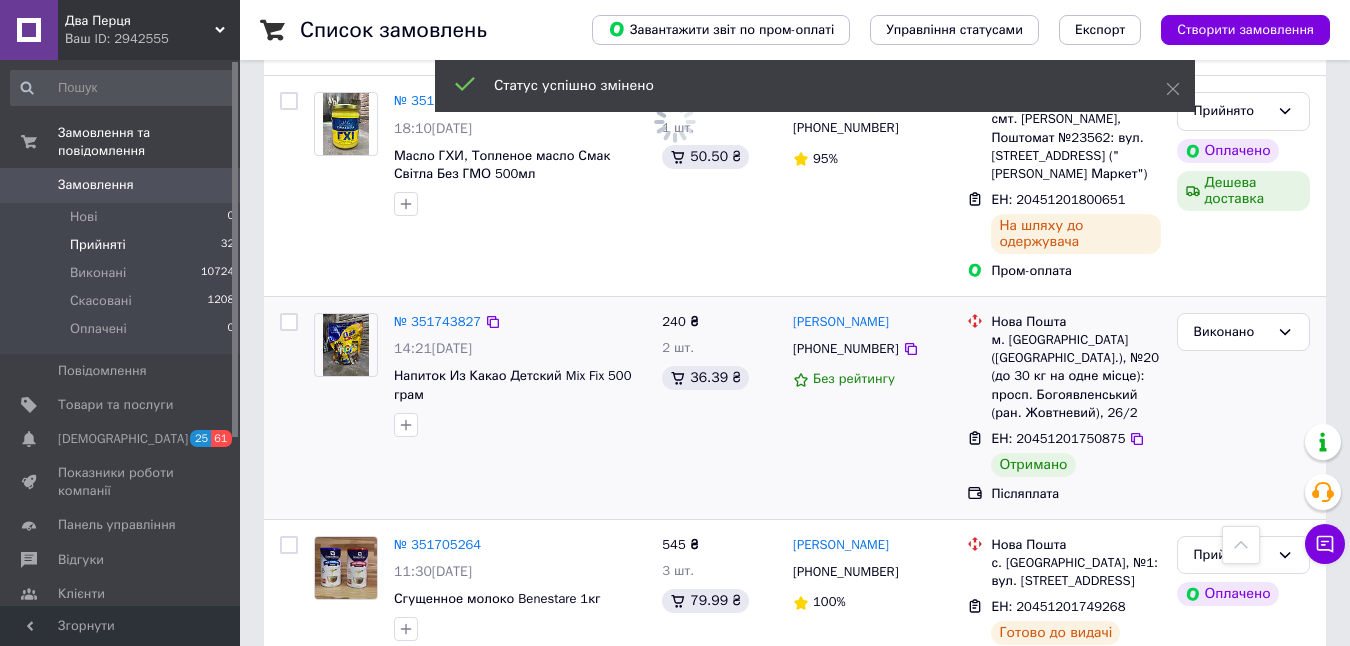 scroll, scrollTop: 4880, scrollLeft: 0, axis: vertical 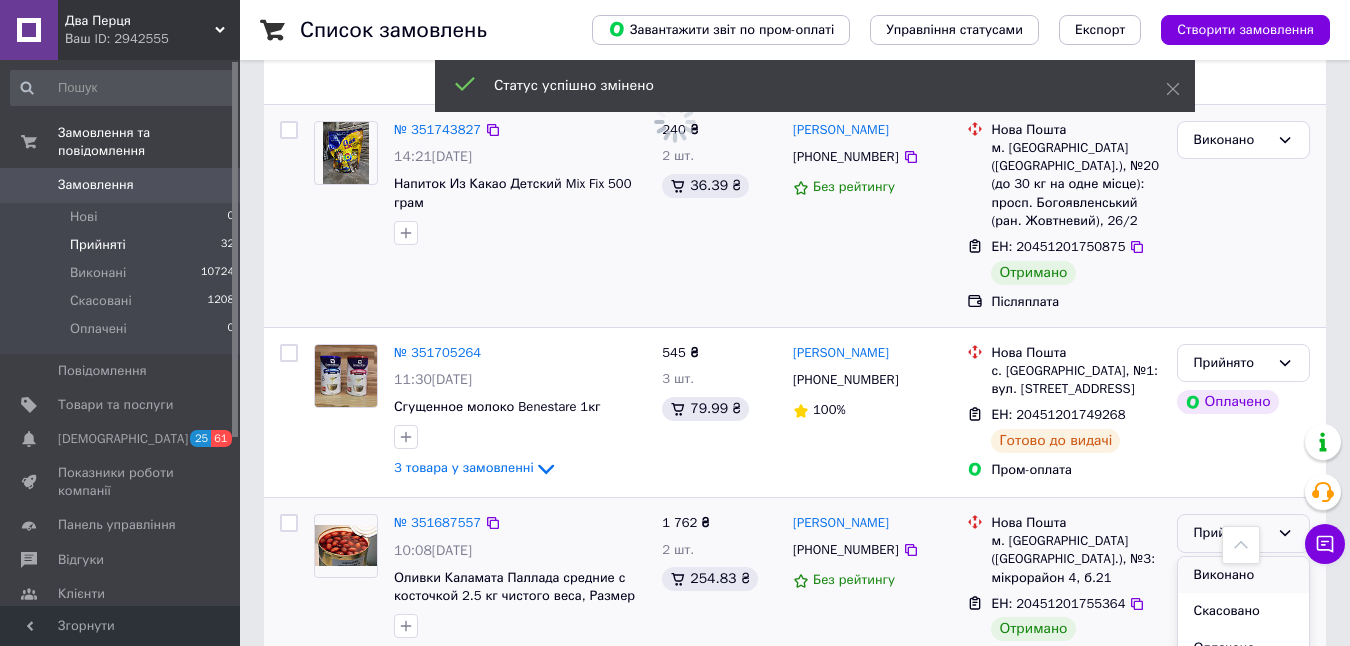click on "Виконано" at bounding box center (1243, 575) 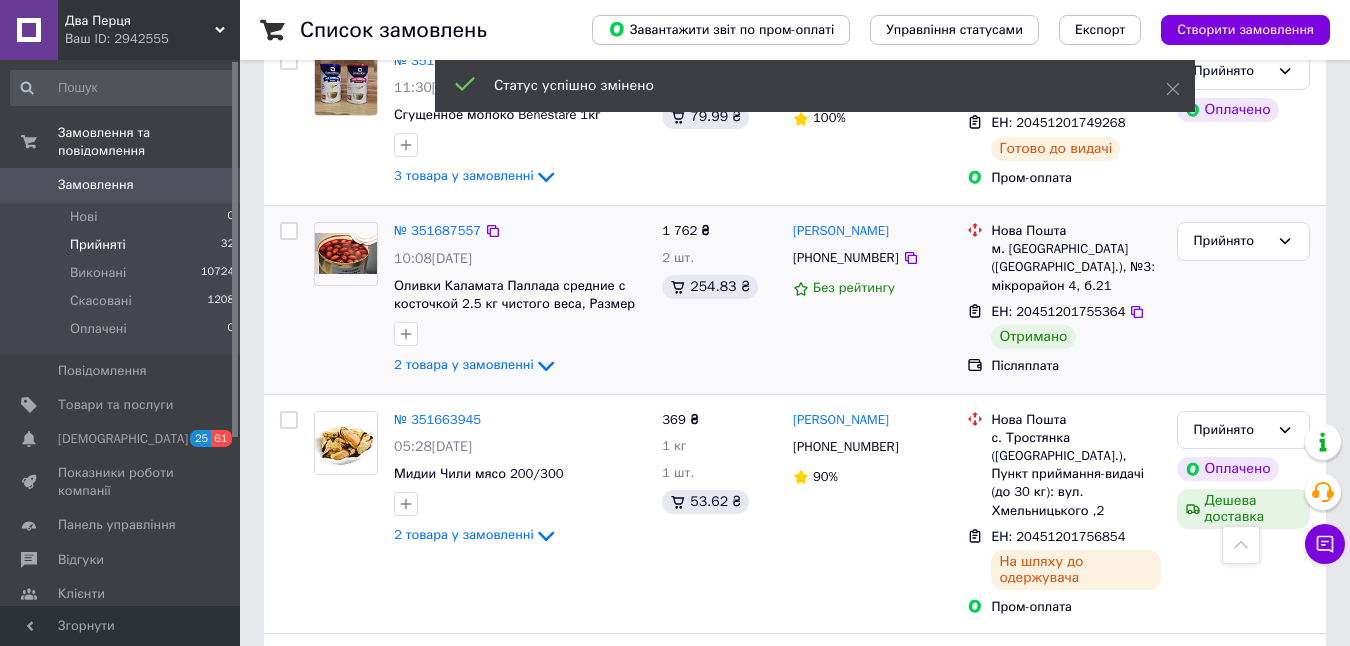 scroll, scrollTop: 5380, scrollLeft: 0, axis: vertical 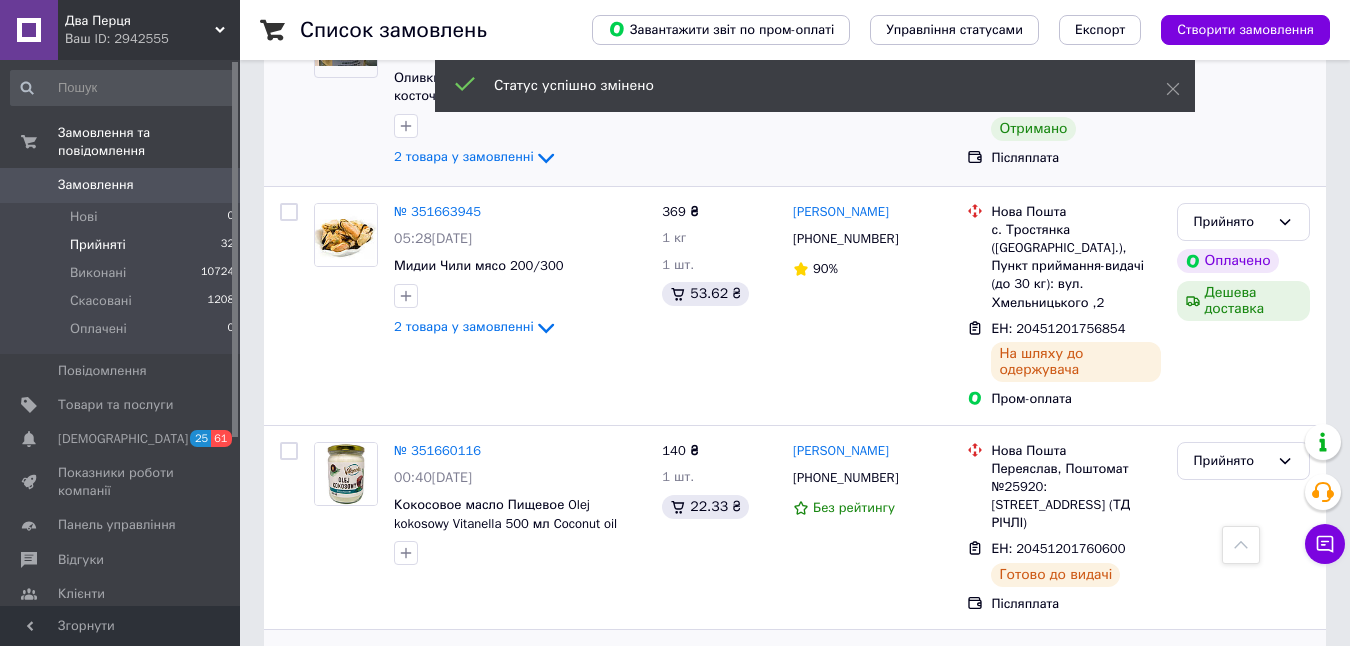 click on "Прийнято" at bounding box center [1231, 665] 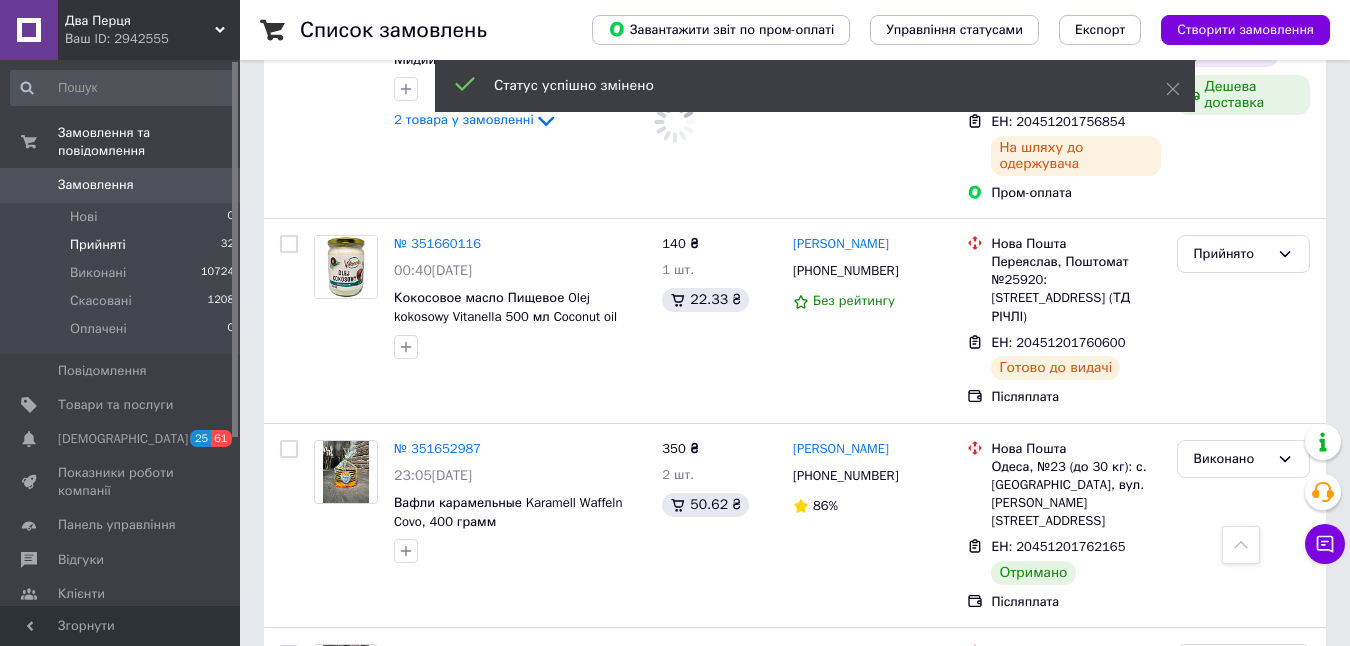 scroll, scrollTop: 5624, scrollLeft: 0, axis: vertical 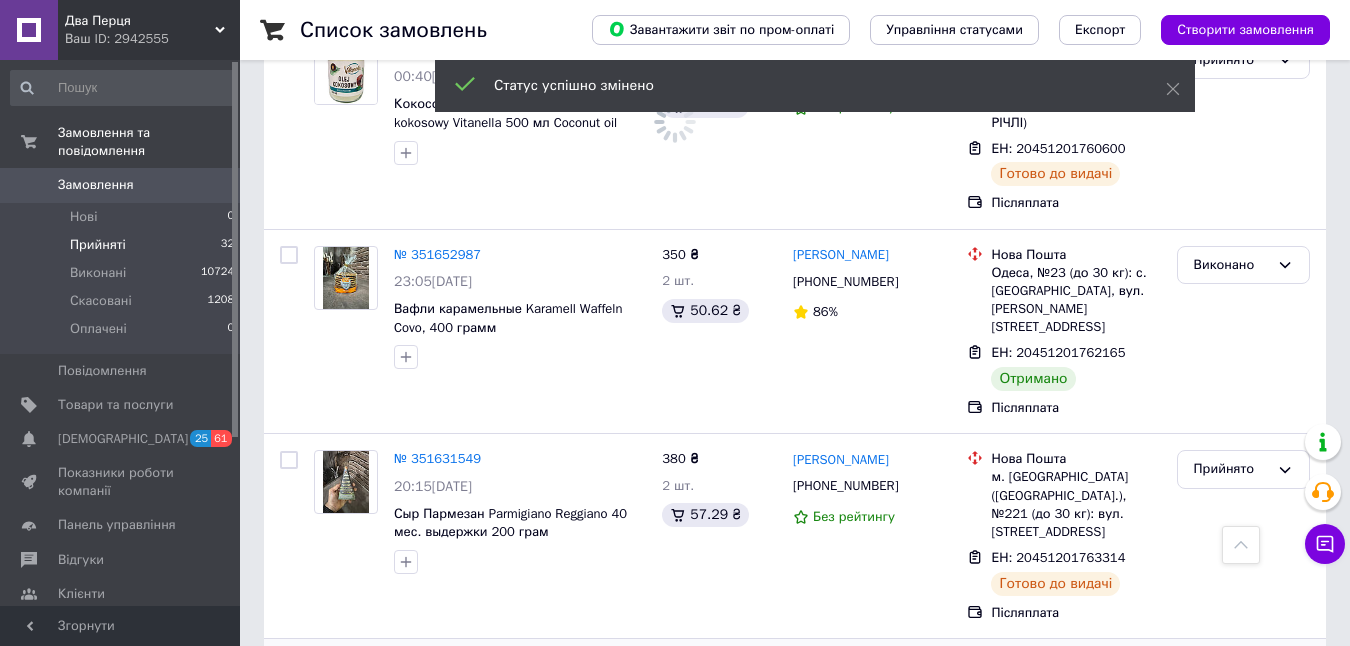 click on "Прийнято" at bounding box center [1231, 674] 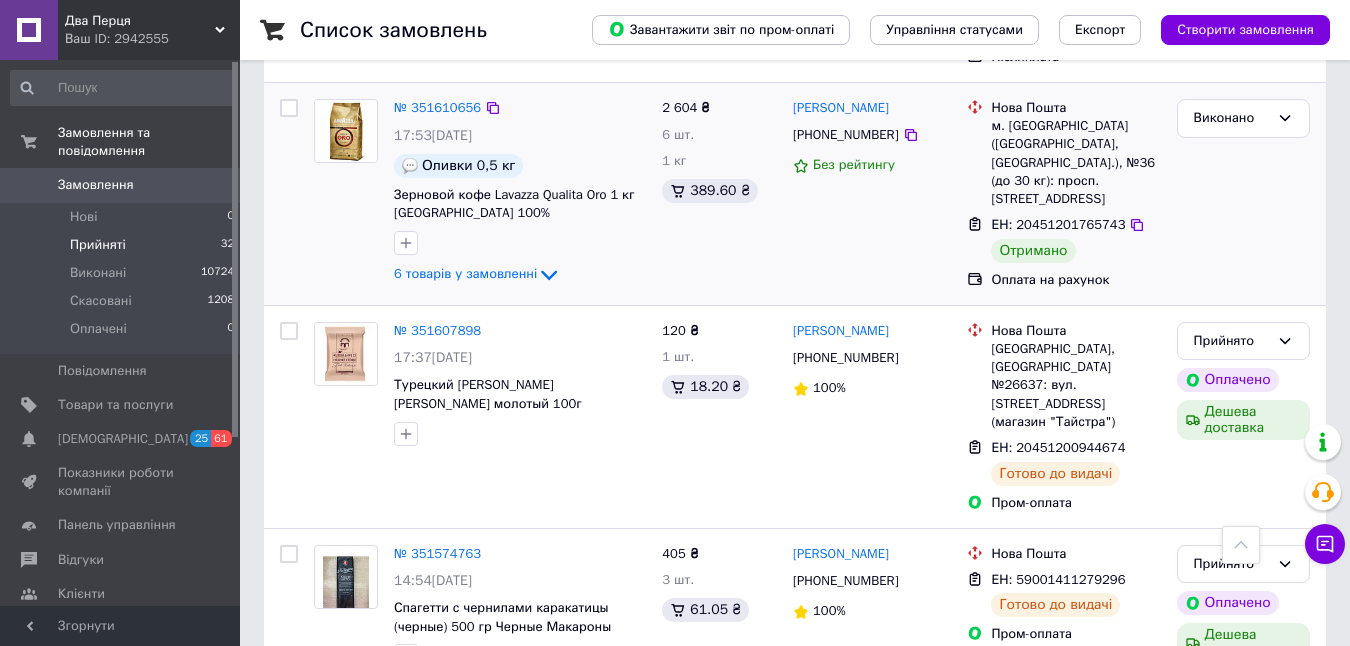 scroll, scrollTop: 6180, scrollLeft: 0, axis: vertical 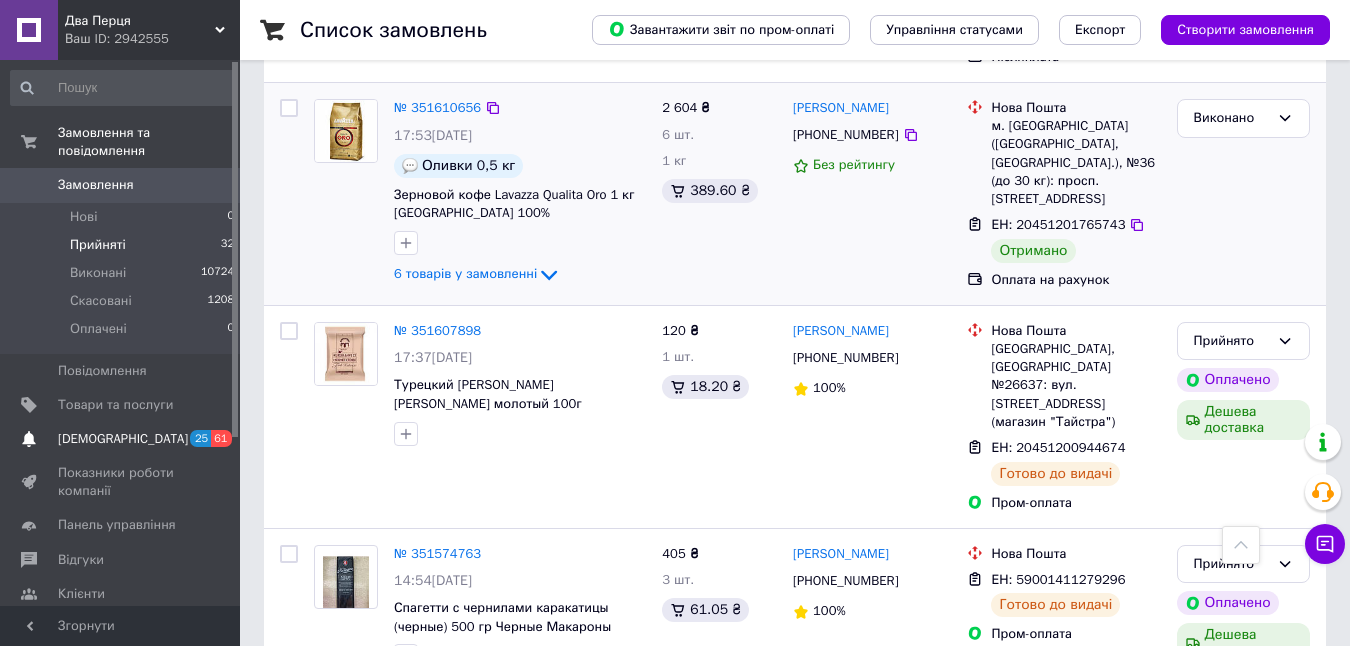 click on "[DEMOGRAPHIC_DATA]" at bounding box center [123, 439] 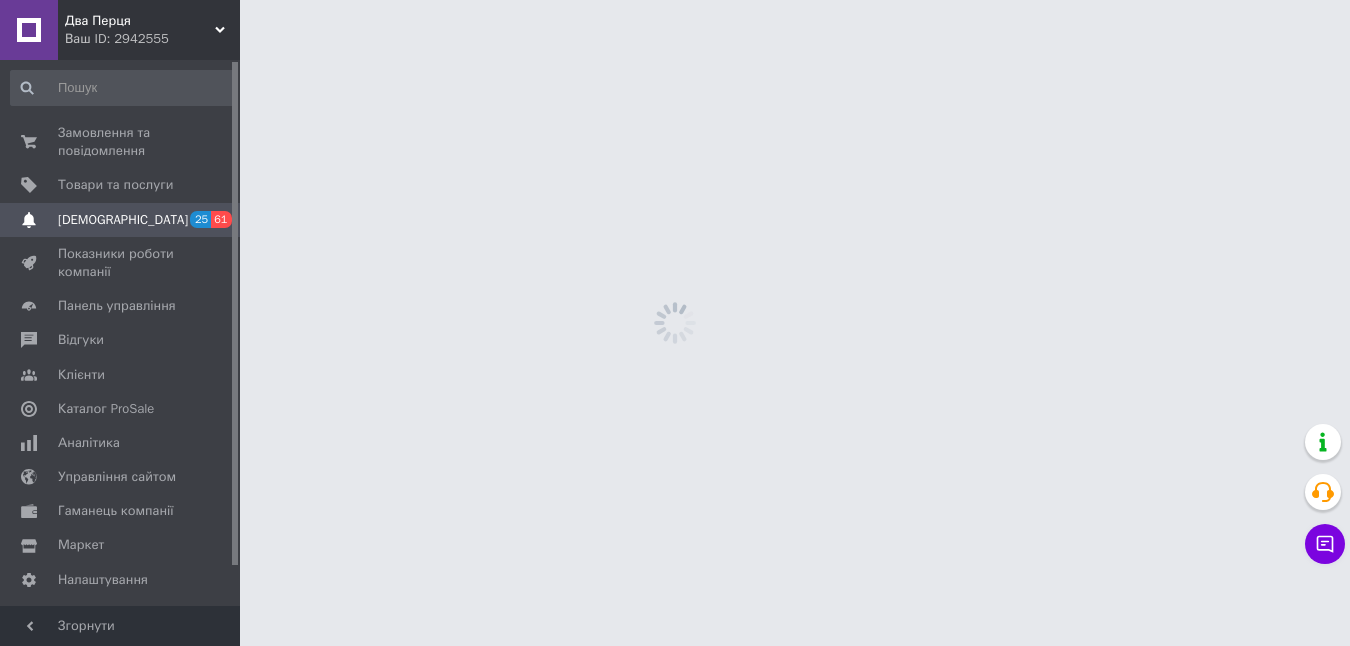 scroll, scrollTop: 0, scrollLeft: 0, axis: both 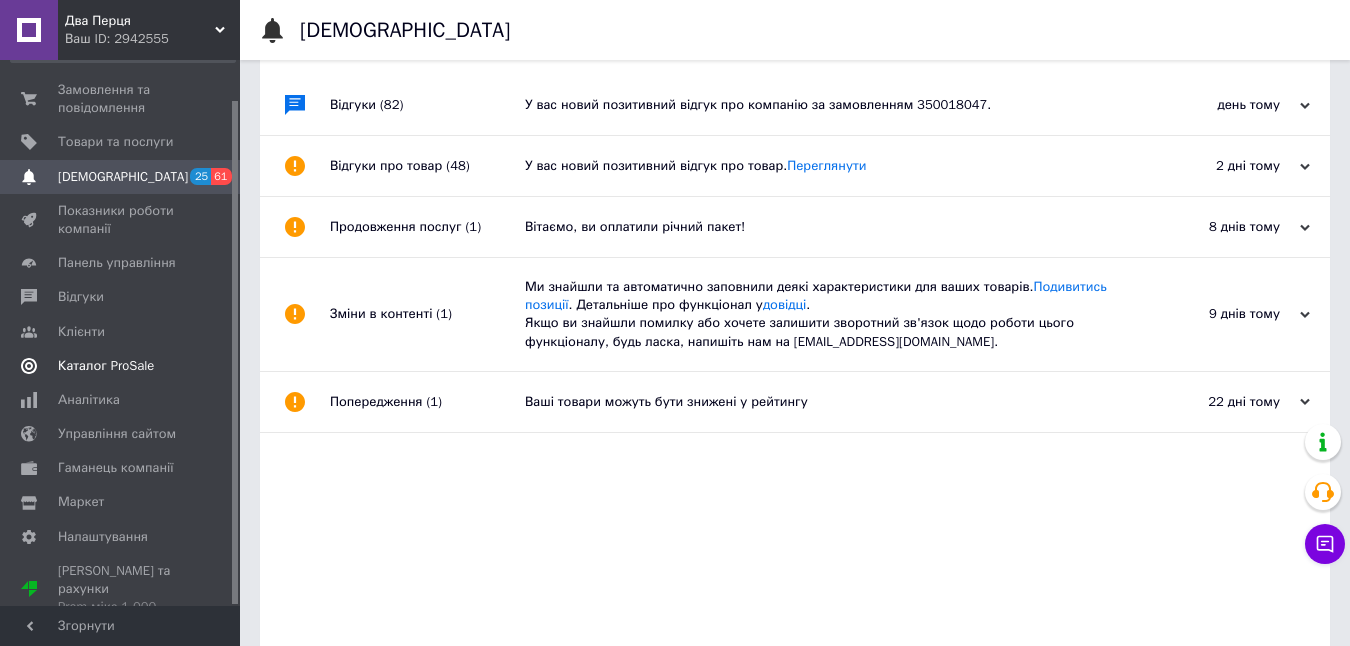 click on "Каталог ProSale" at bounding box center (106, 366) 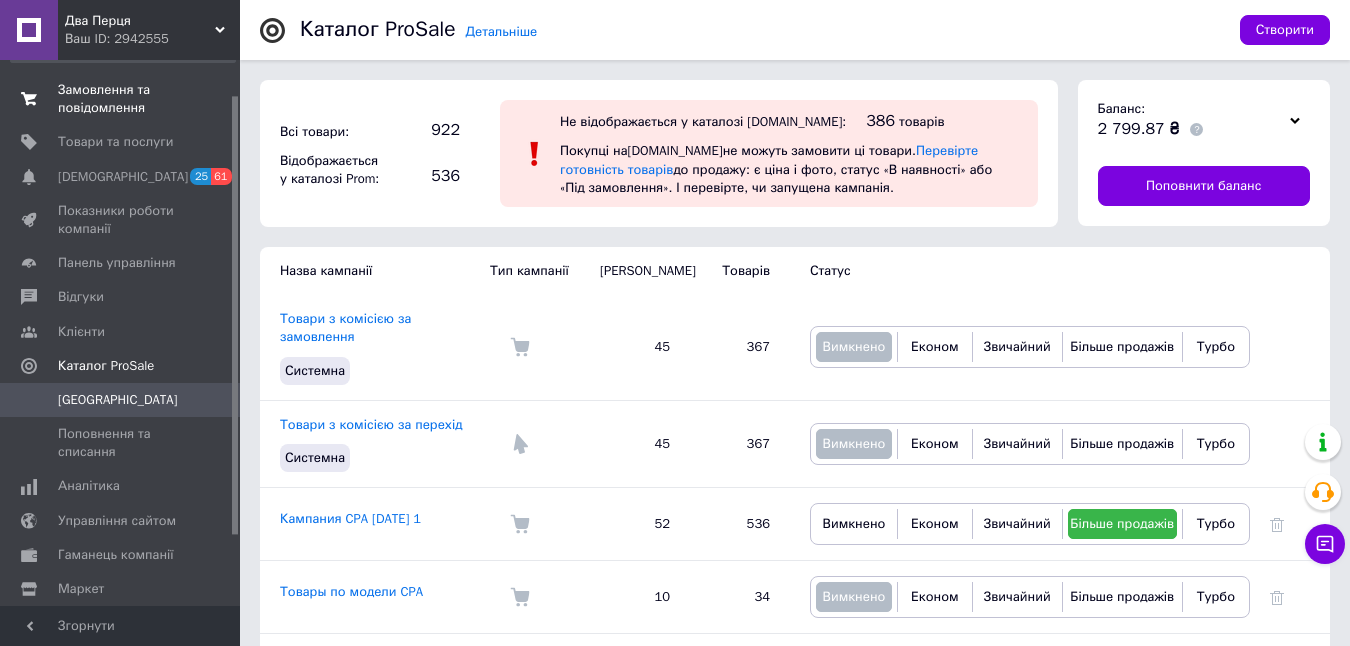 click on "Замовлення та повідомлення" at bounding box center (121, 99) 